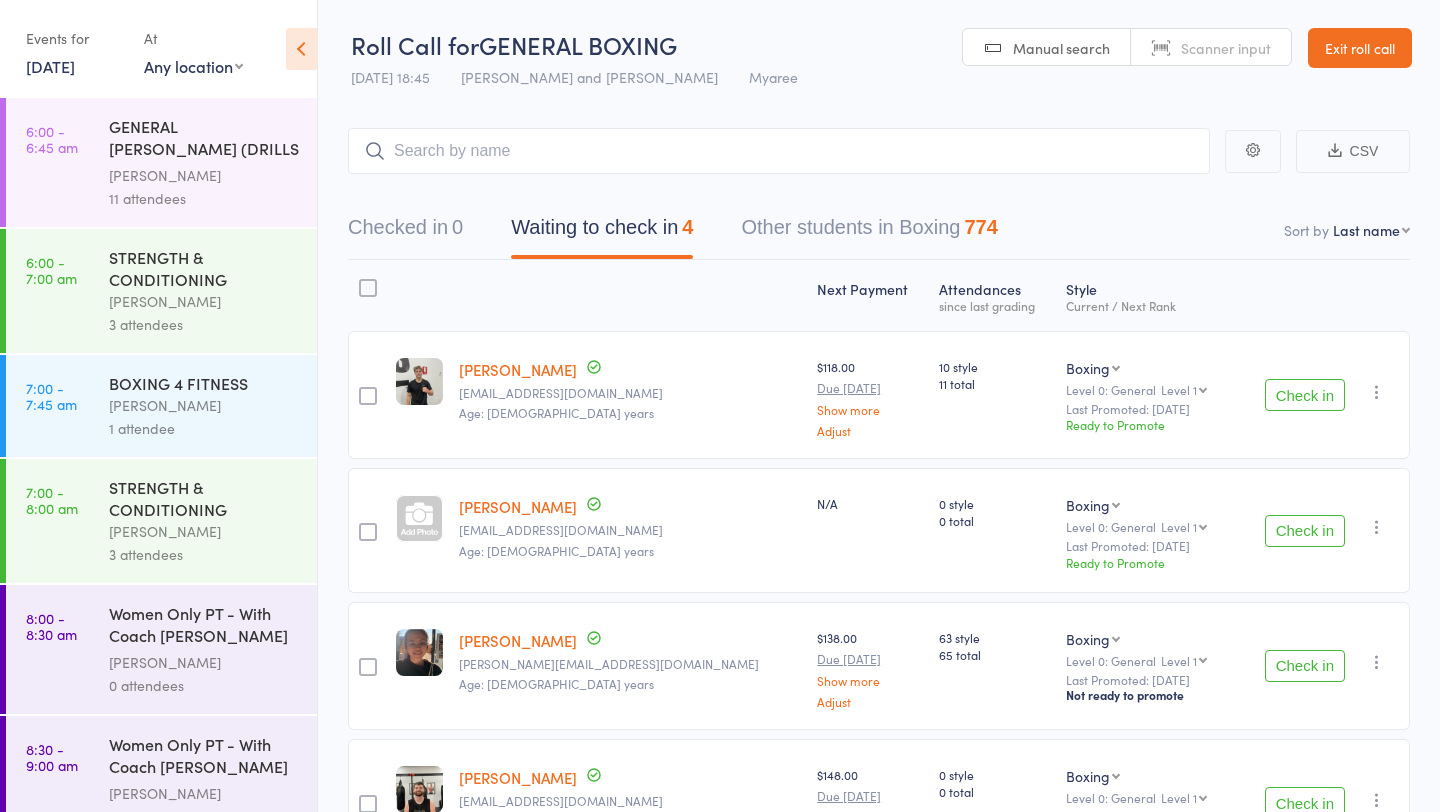 scroll, scrollTop: 142, scrollLeft: 0, axis: vertical 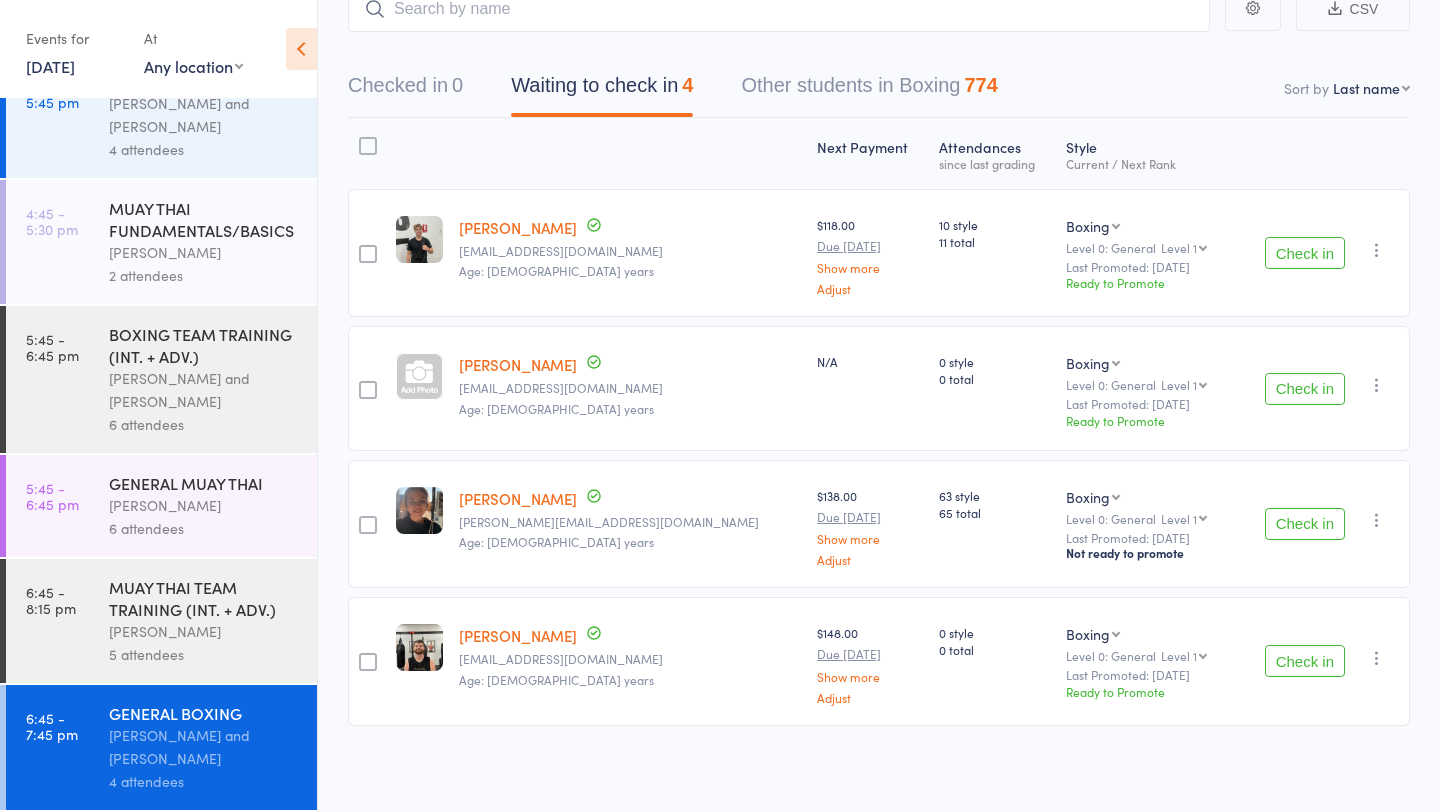 click on "[DATE]" at bounding box center [50, 66] 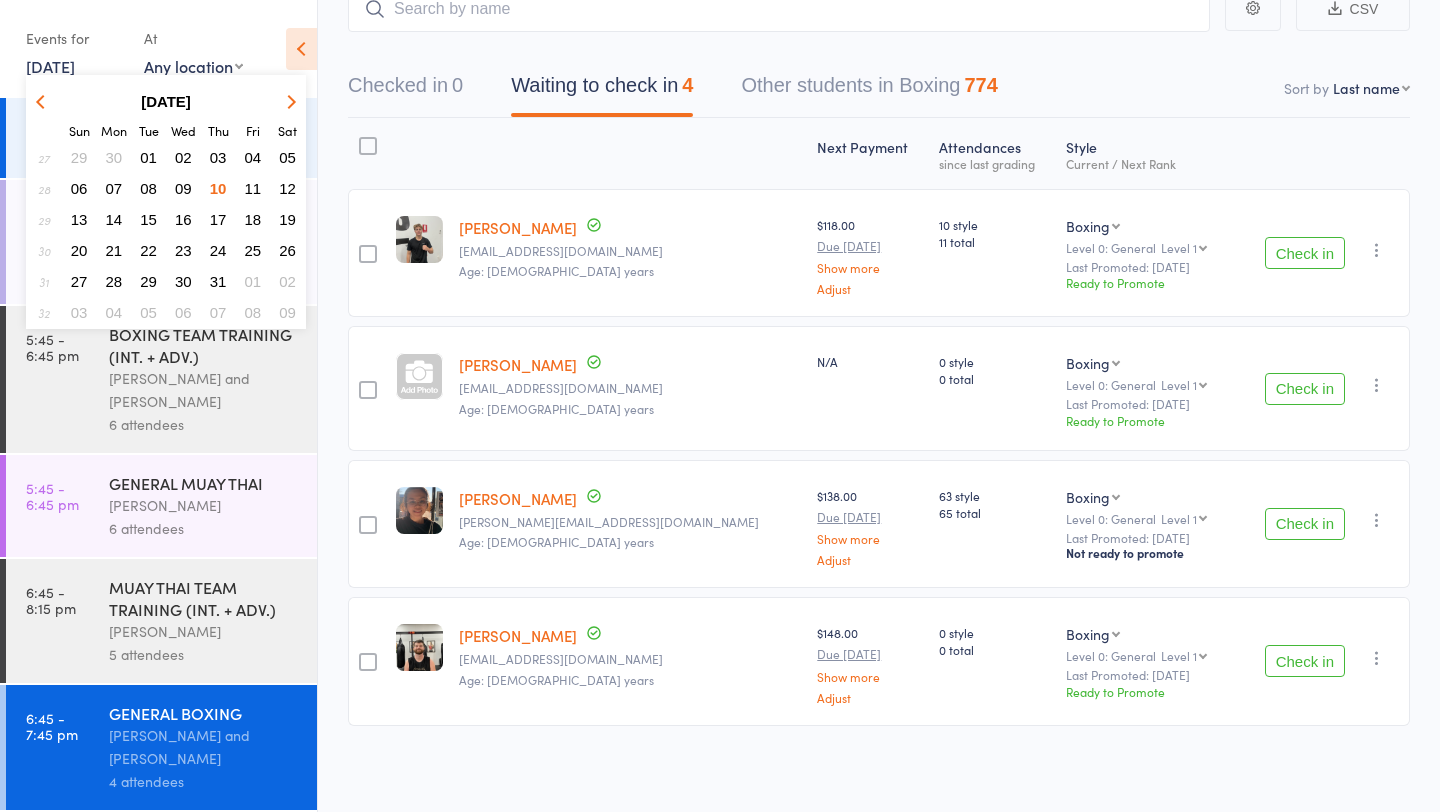 click on "10" at bounding box center [218, 188] 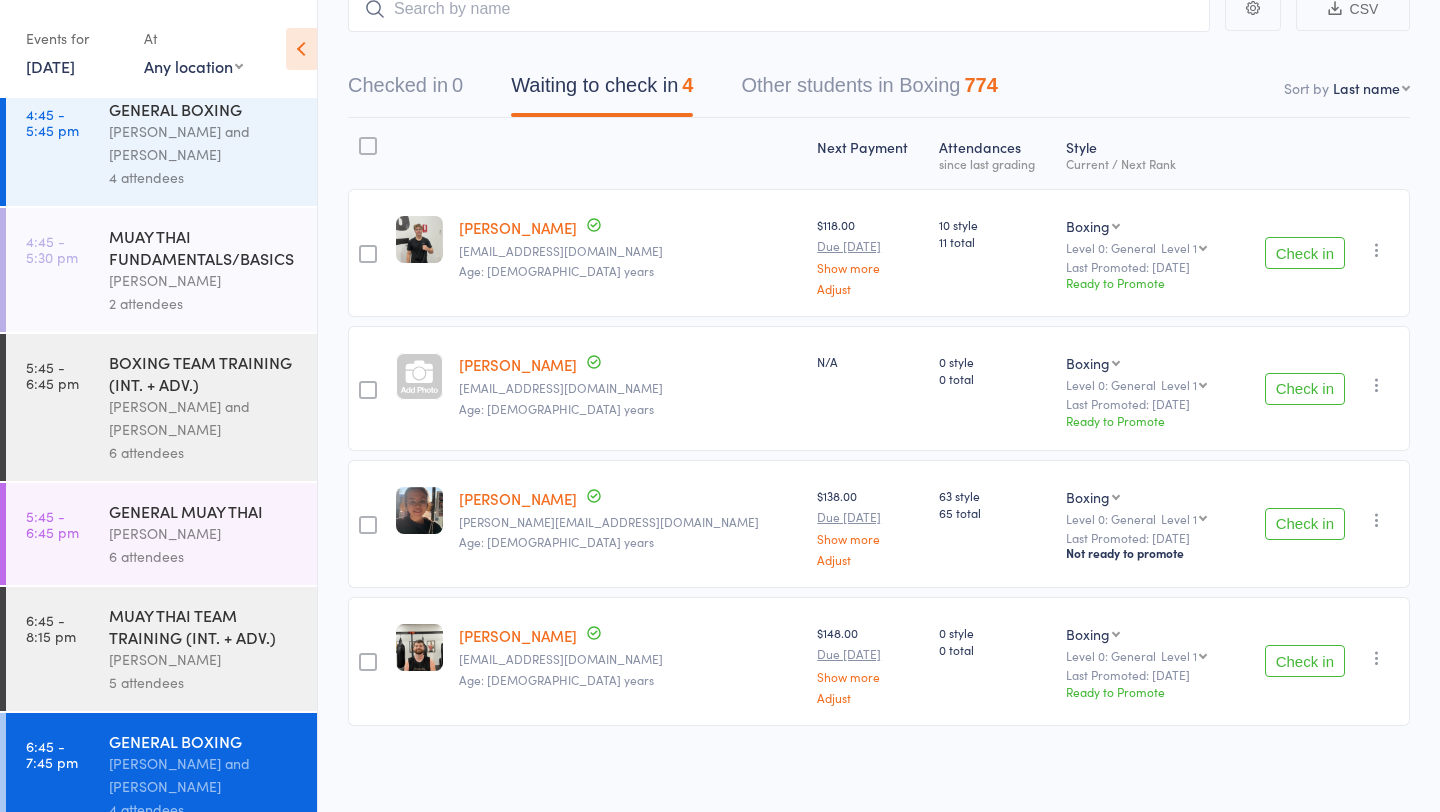 scroll, scrollTop: 1276, scrollLeft: 0, axis: vertical 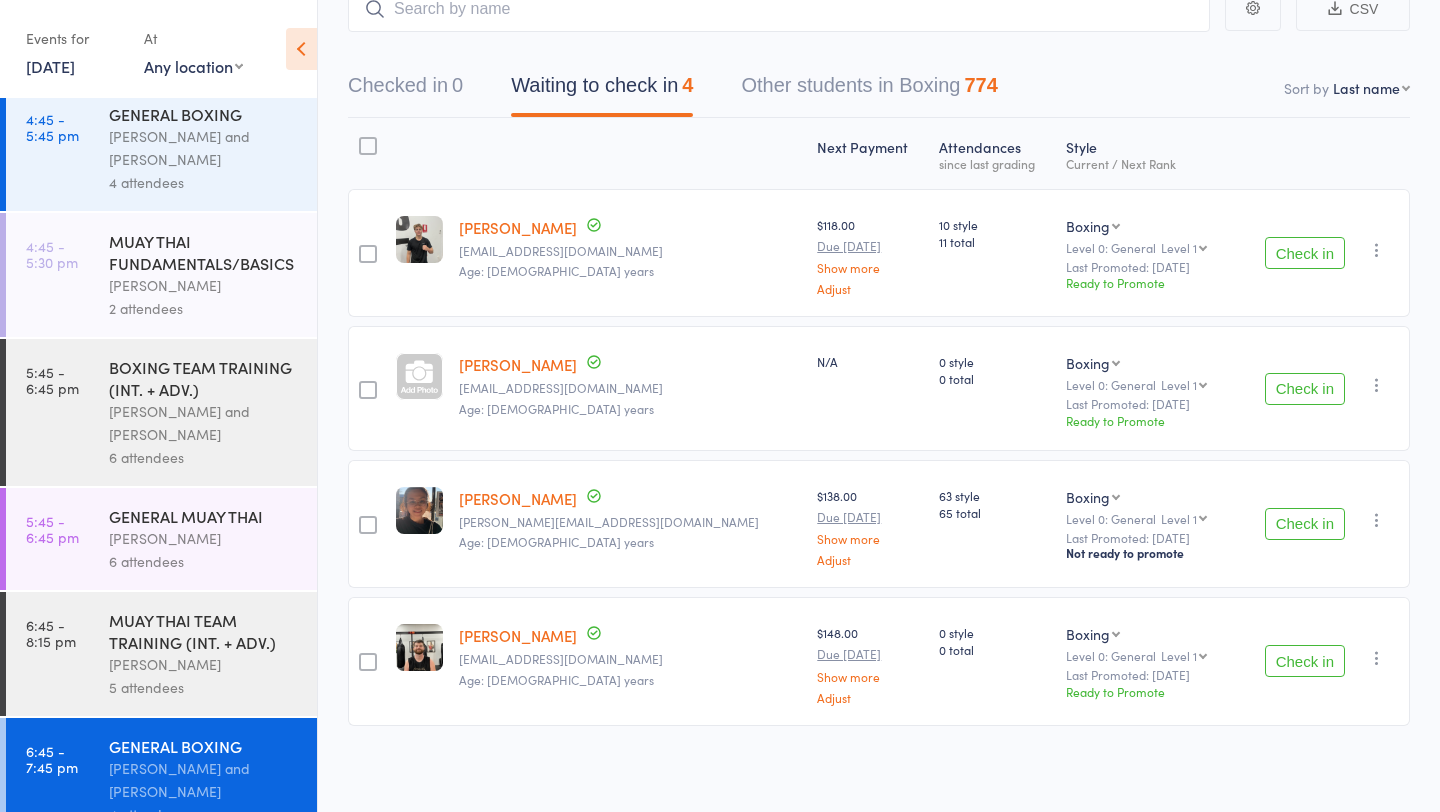 click on "MUAY THAI FUNDAMENTALS/BASICS" at bounding box center (204, 252) 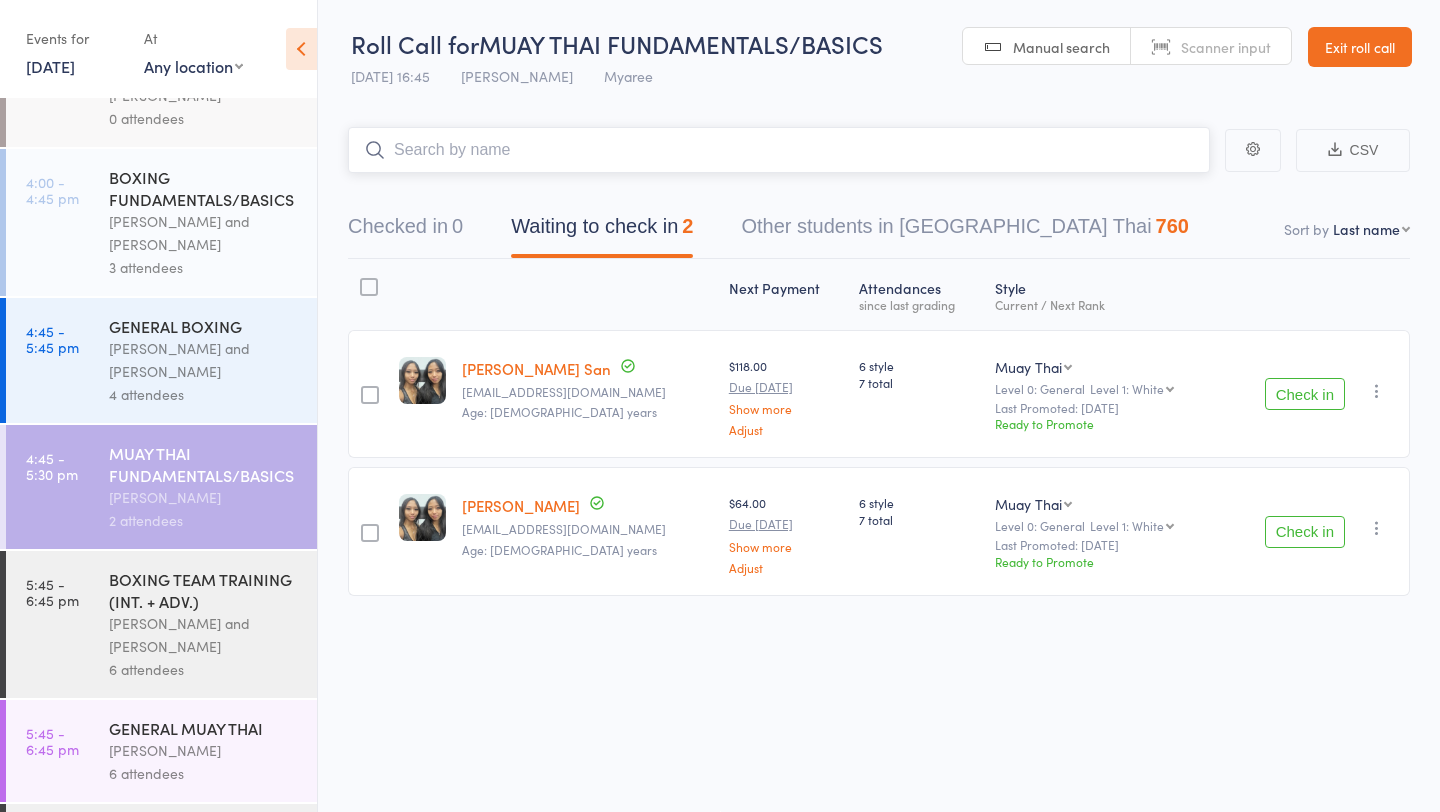 scroll, scrollTop: 1067, scrollLeft: 0, axis: vertical 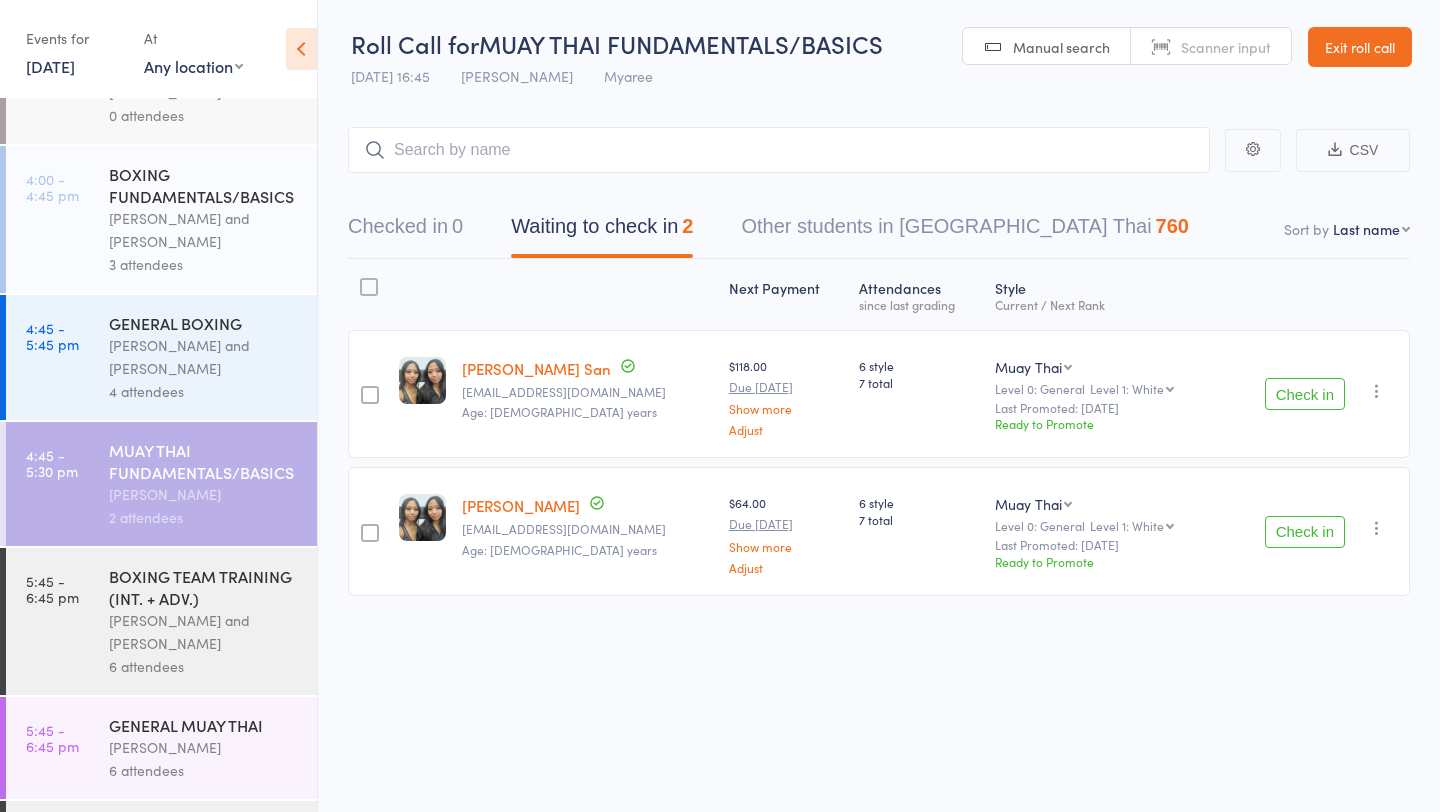 click on "[PERSON_NAME] and [PERSON_NAME]" at bounding box center (204, 230) 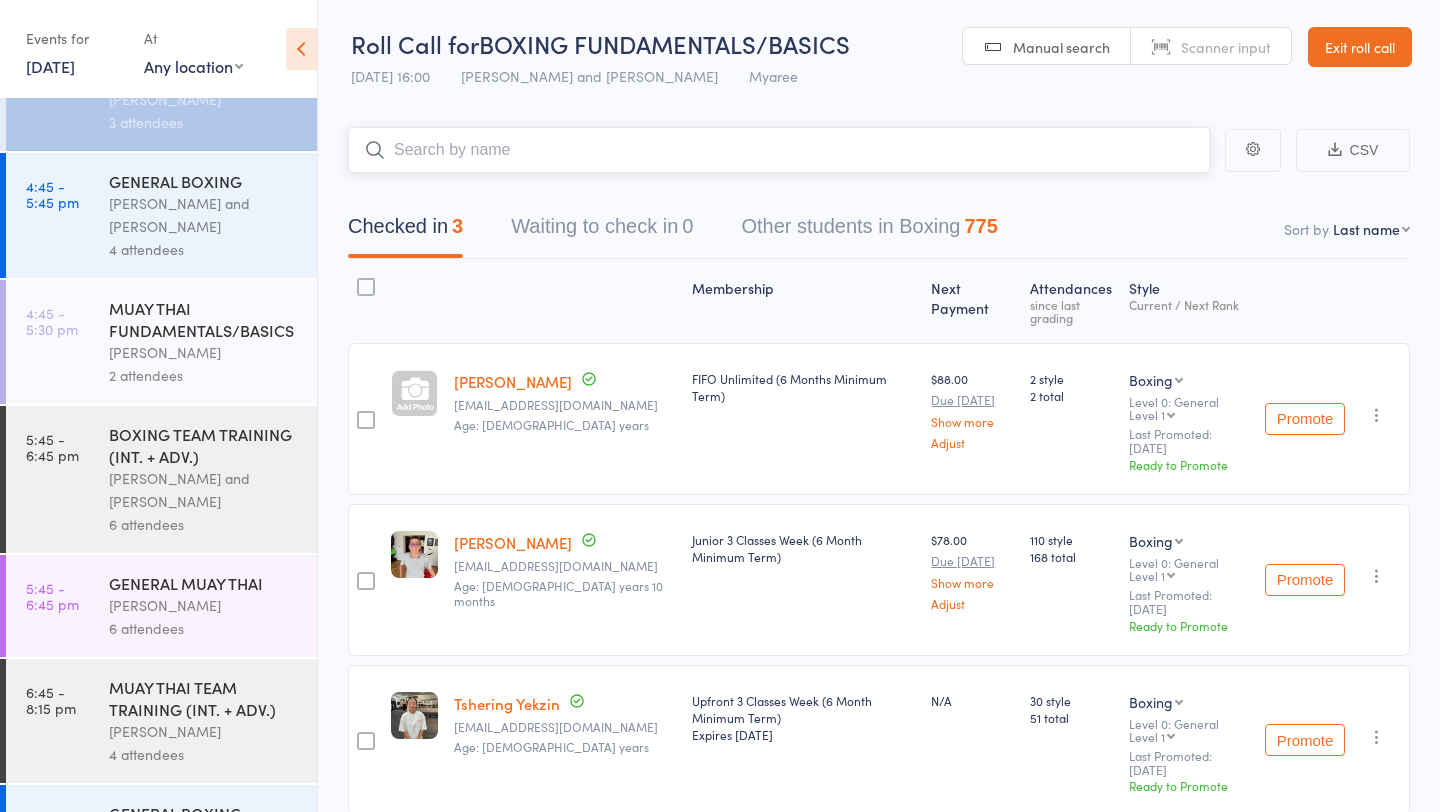 scroll, scrollTop: 1309, scrollLeft: 0, axis: vertical 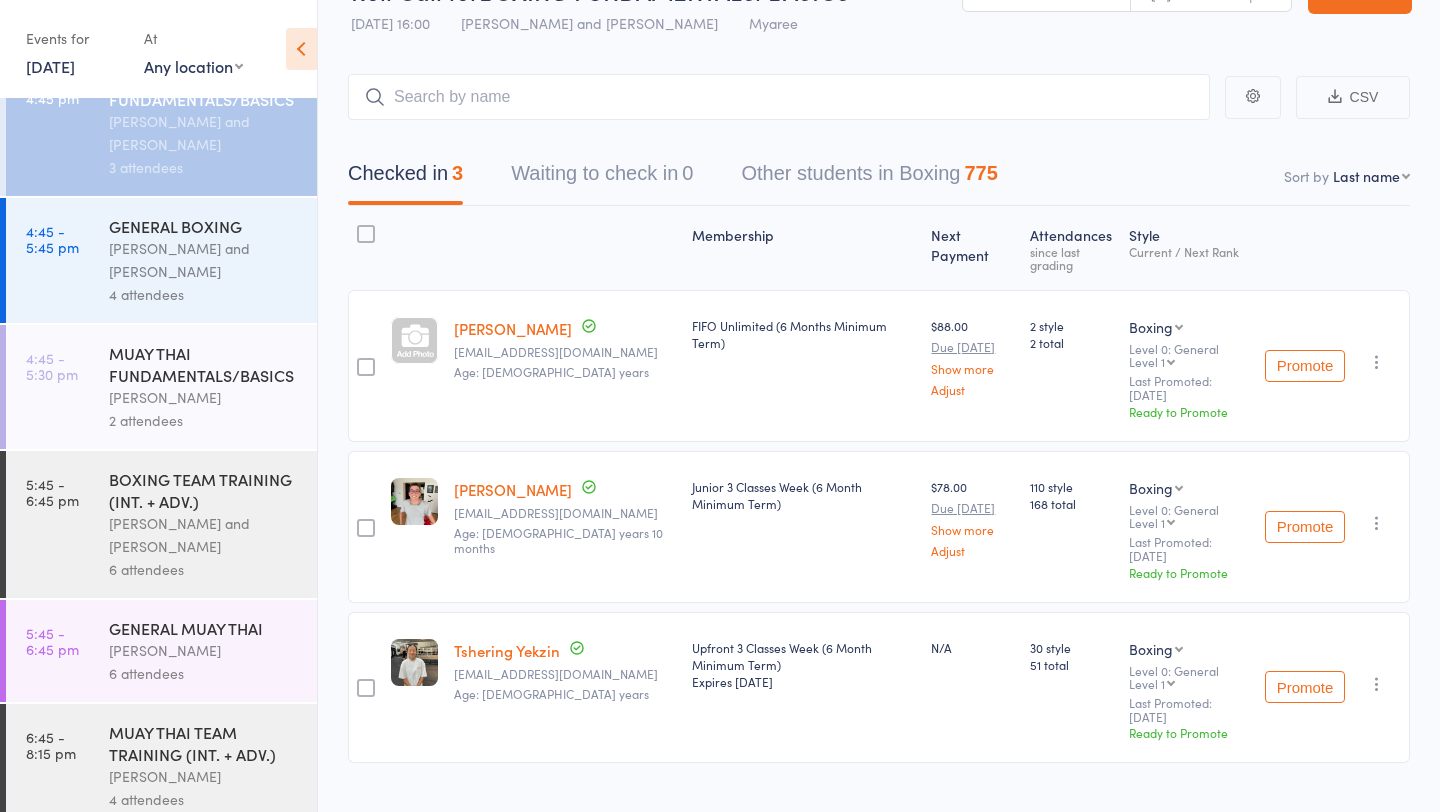 click on "[PERSON_NAME]" at bounding box center (204, 397) 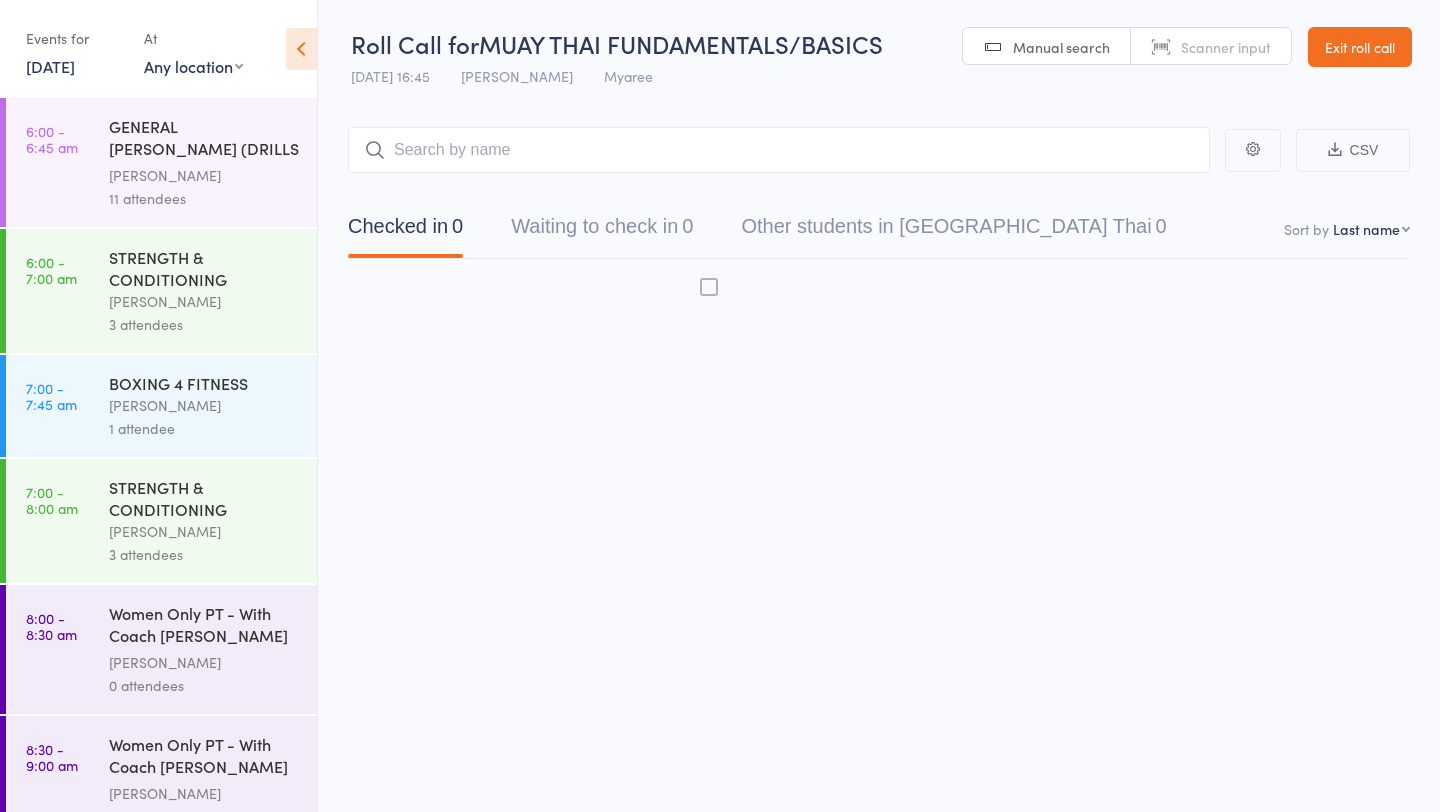 scroll, scrollTop: 1, scrollLeft: 0, axis: vertical 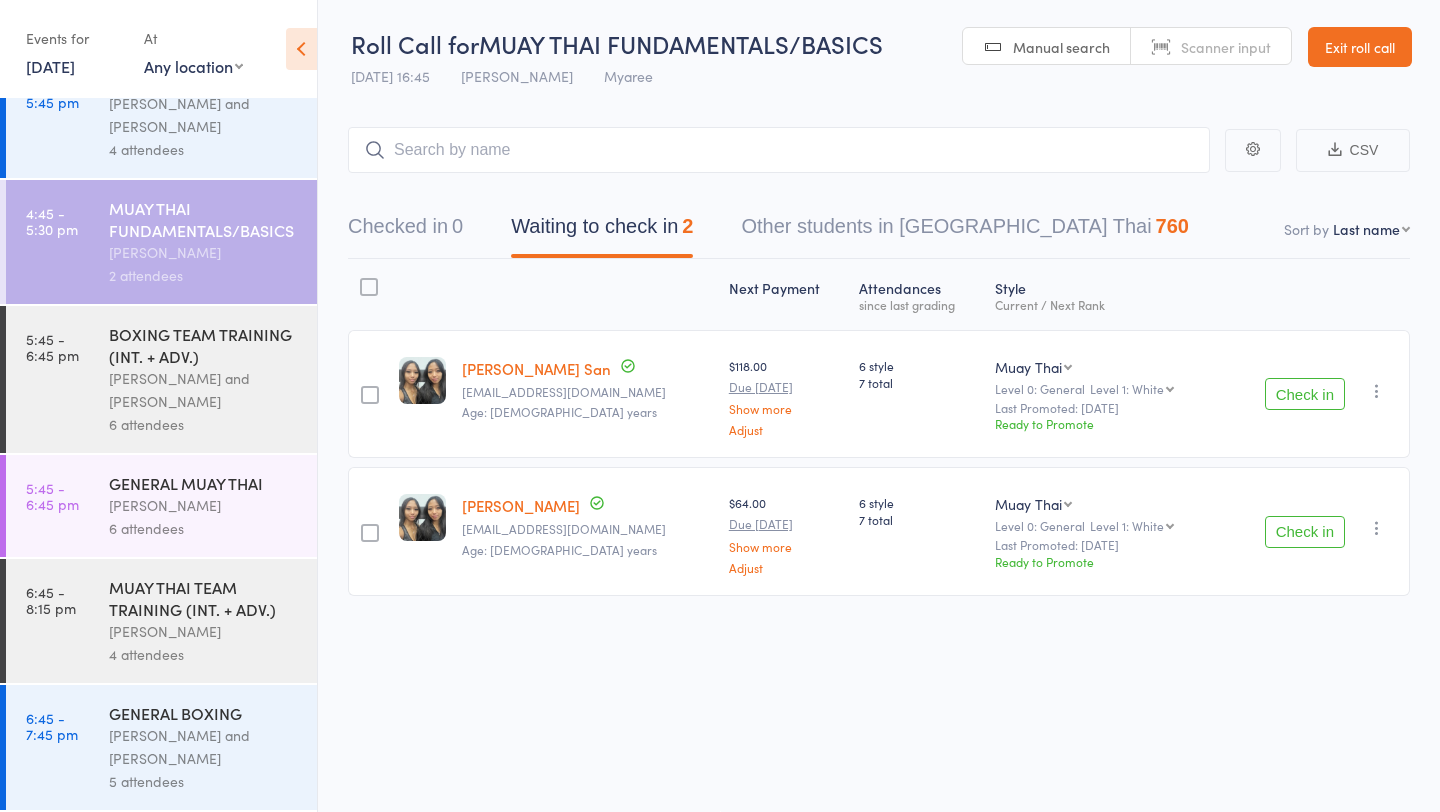 click on "Check in" at bounding box center (1305, 394) 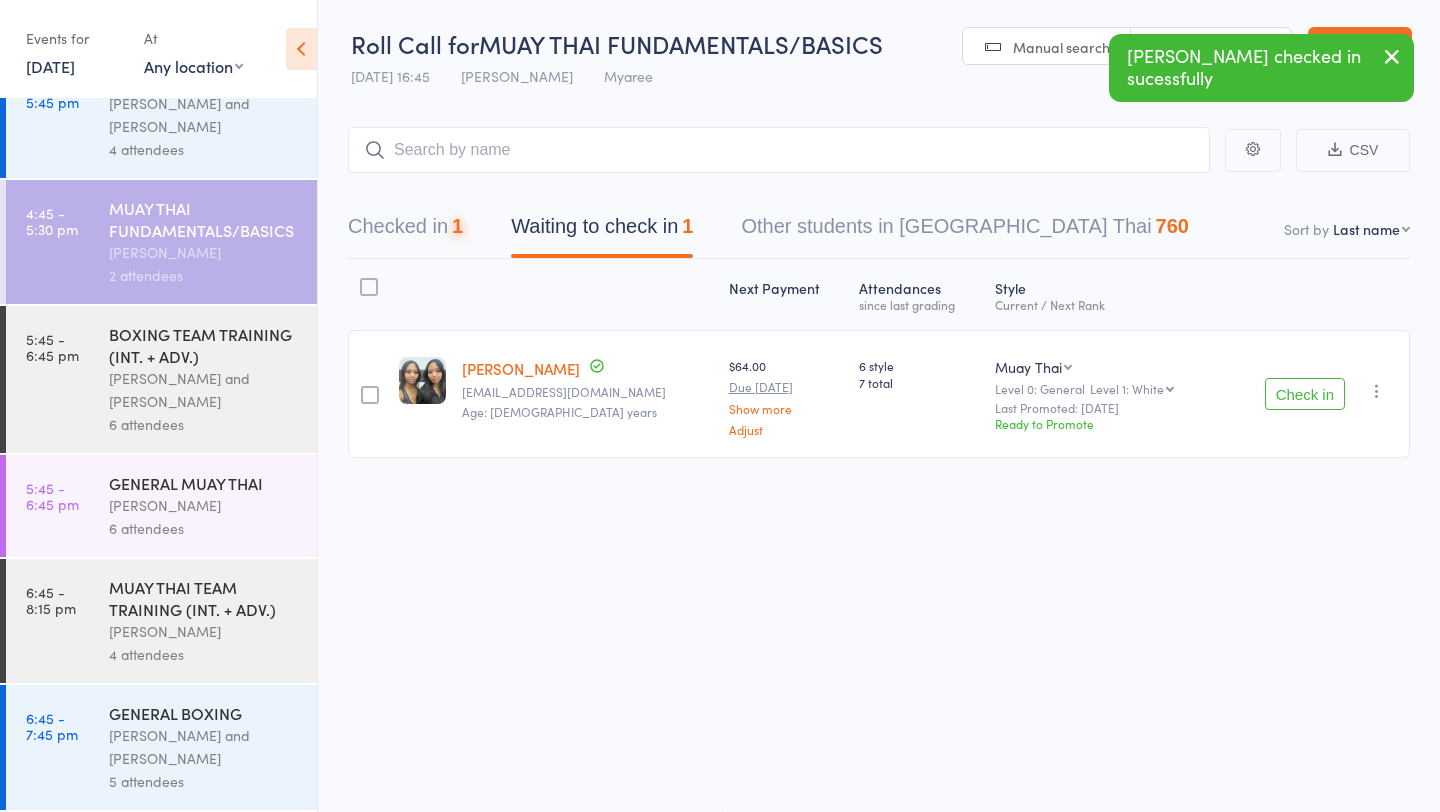 click on "Check in" at bounding box center [1305, 394] 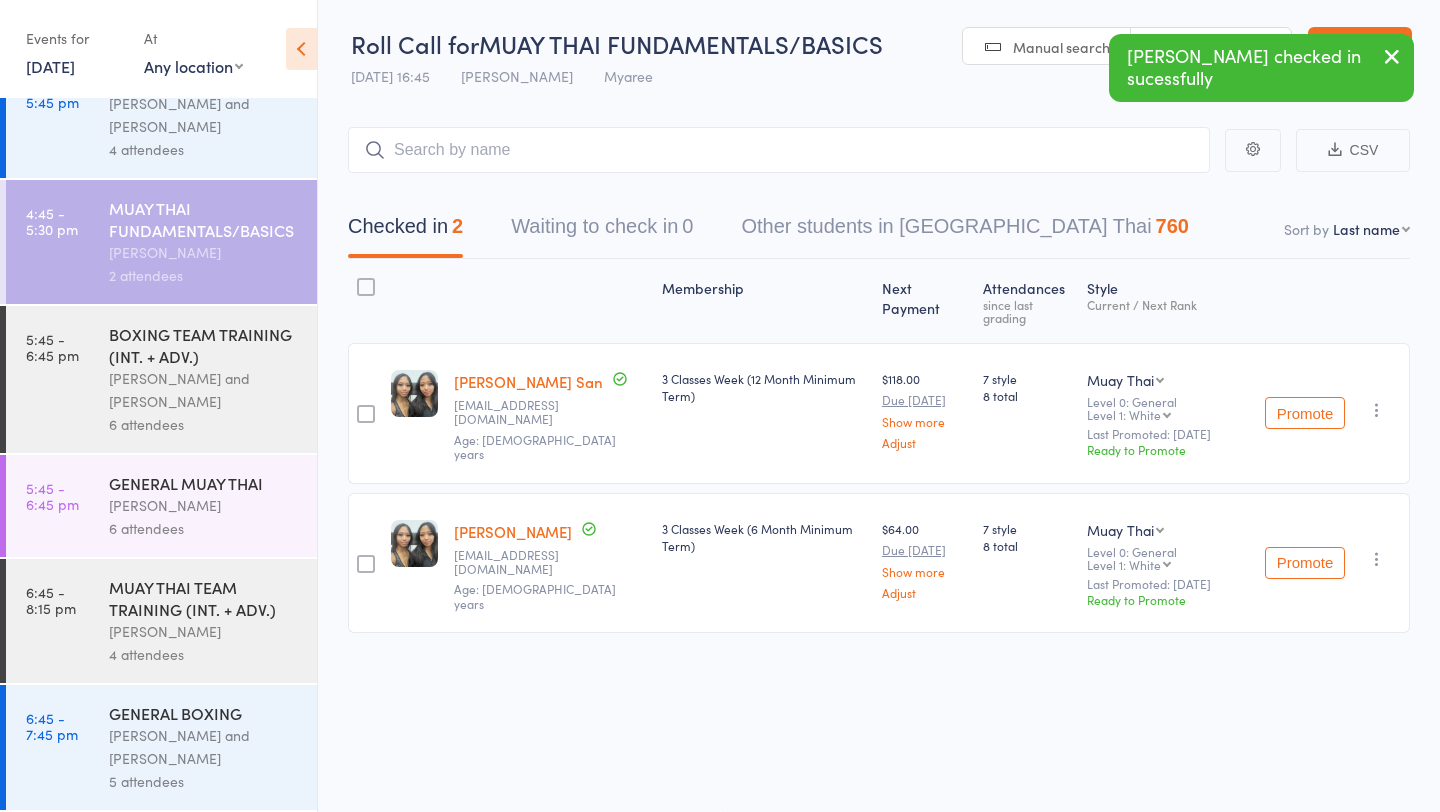 click on "[PERSON_NAME] and [PERSON_NAME]" at bounding box center [204, 390] 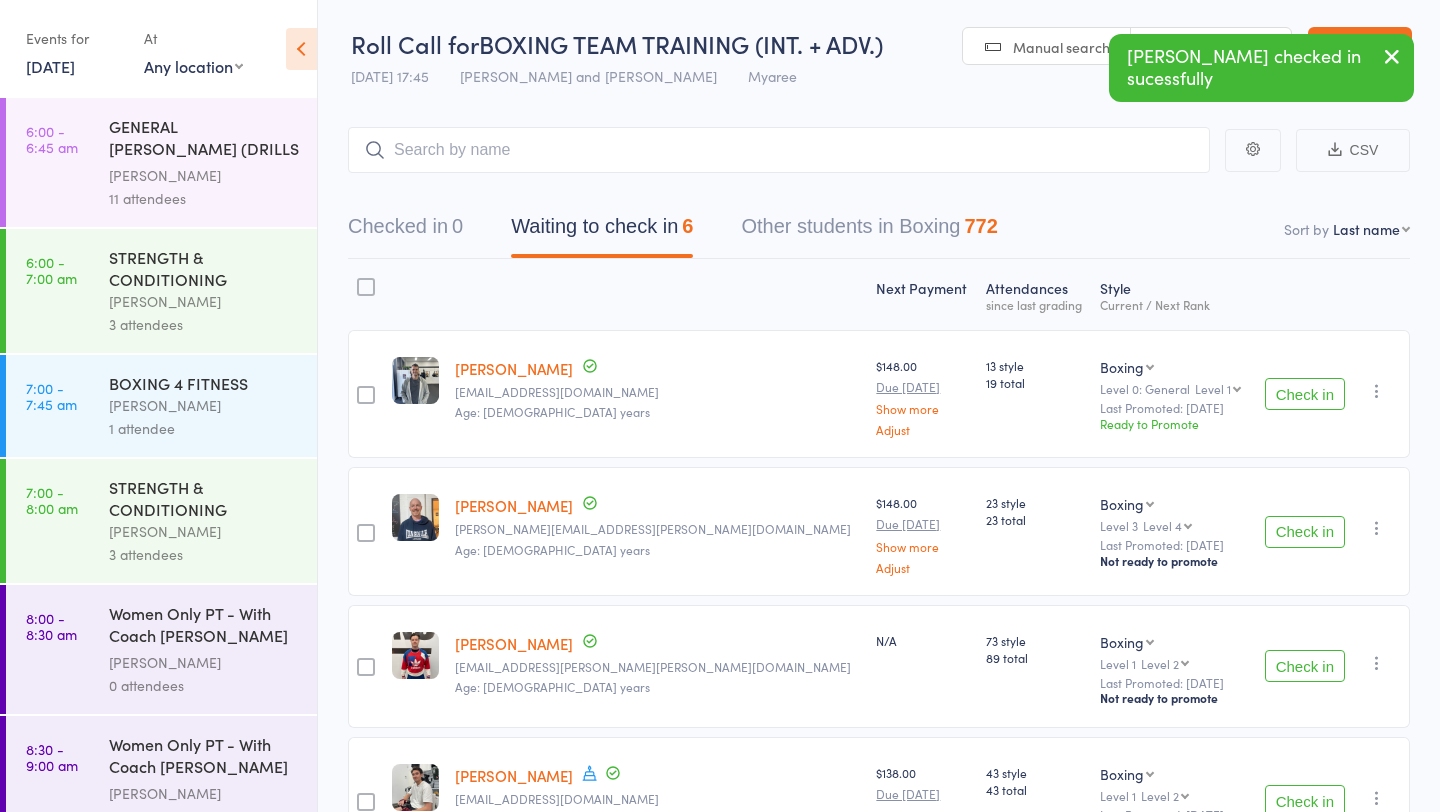 scroll, scrollTop: 416, scrollLeft: 0, axis: vertical 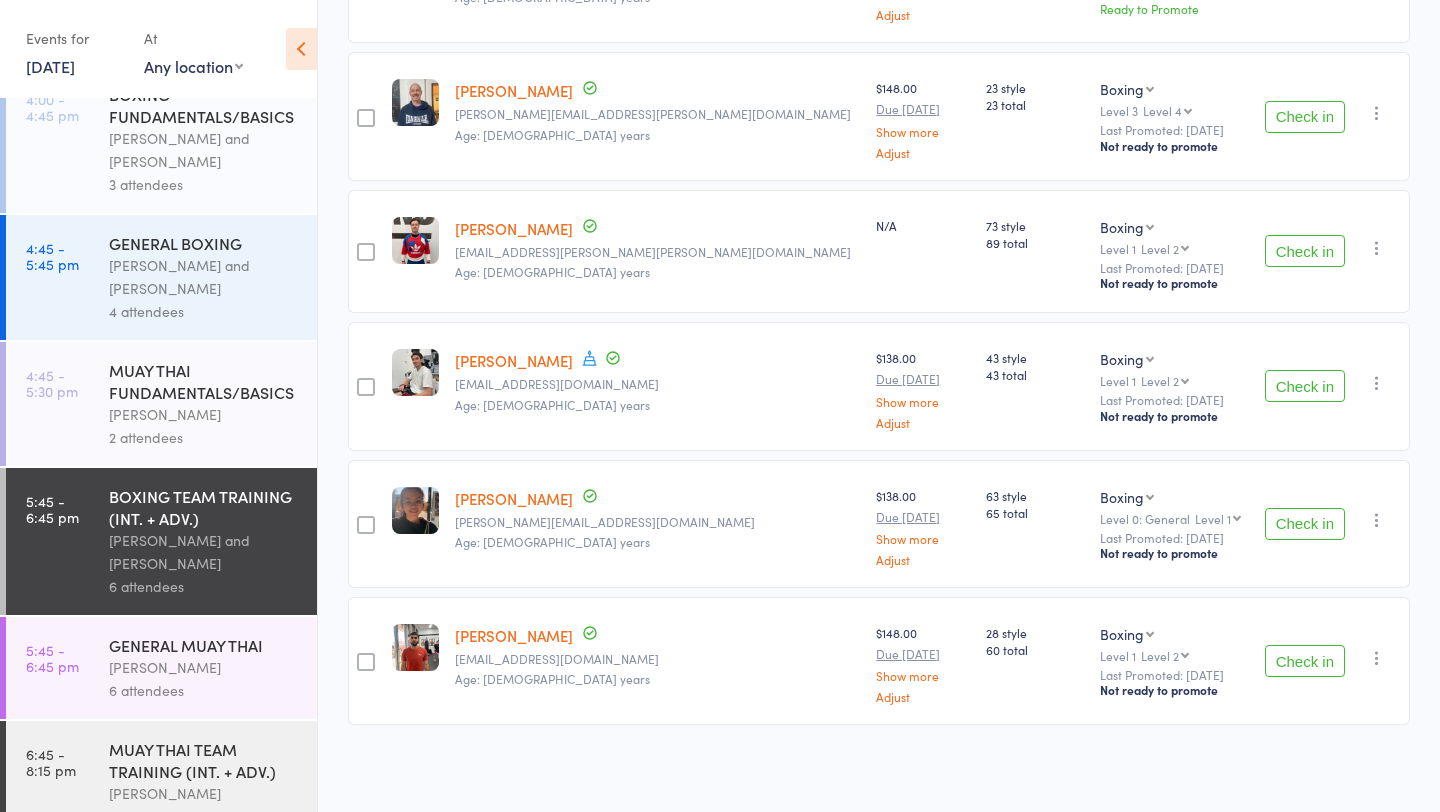 click on "GENERAL BOXING" at bounding box center [204, 243] 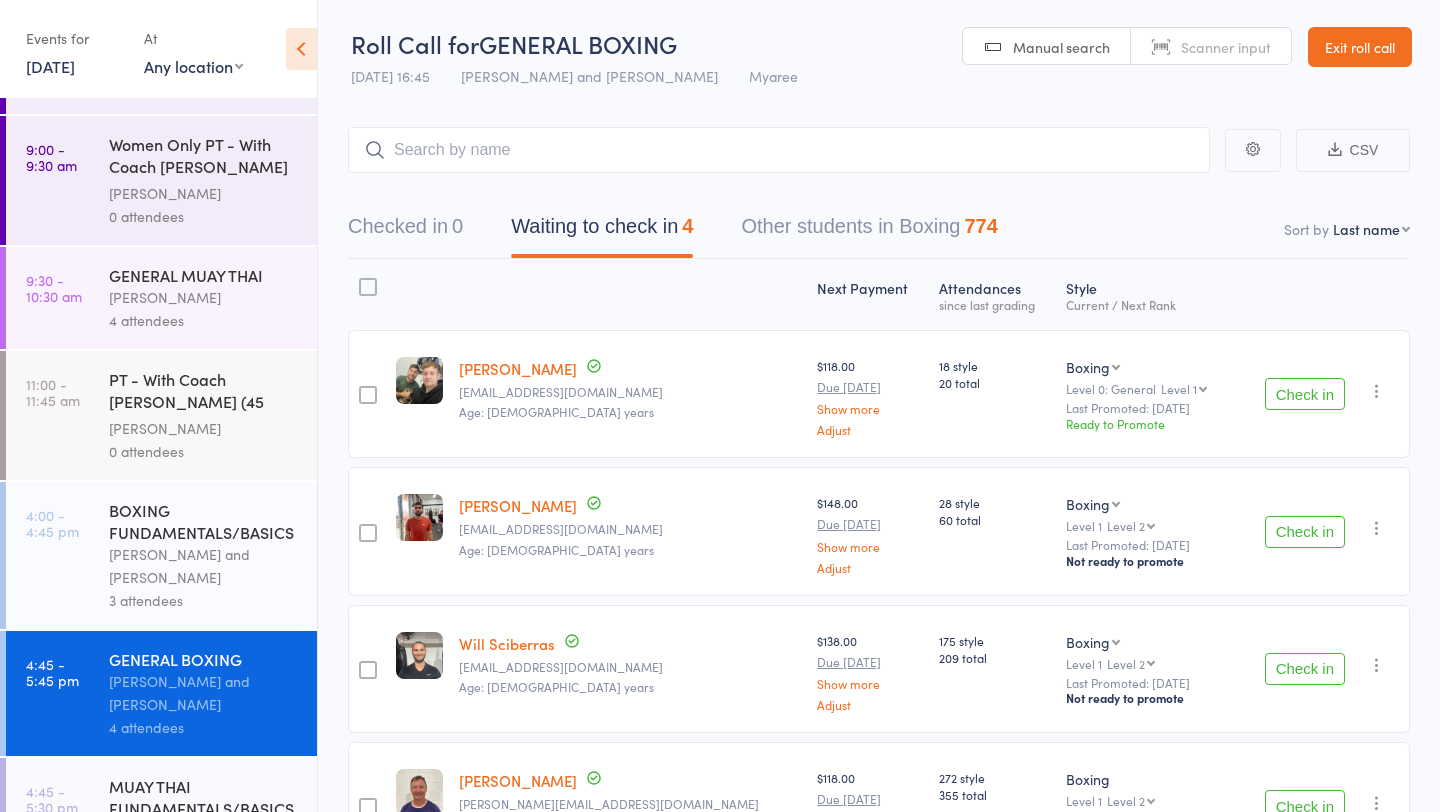 scroll, scrollTop: 767, scrollLeft: 0, axis: vertical 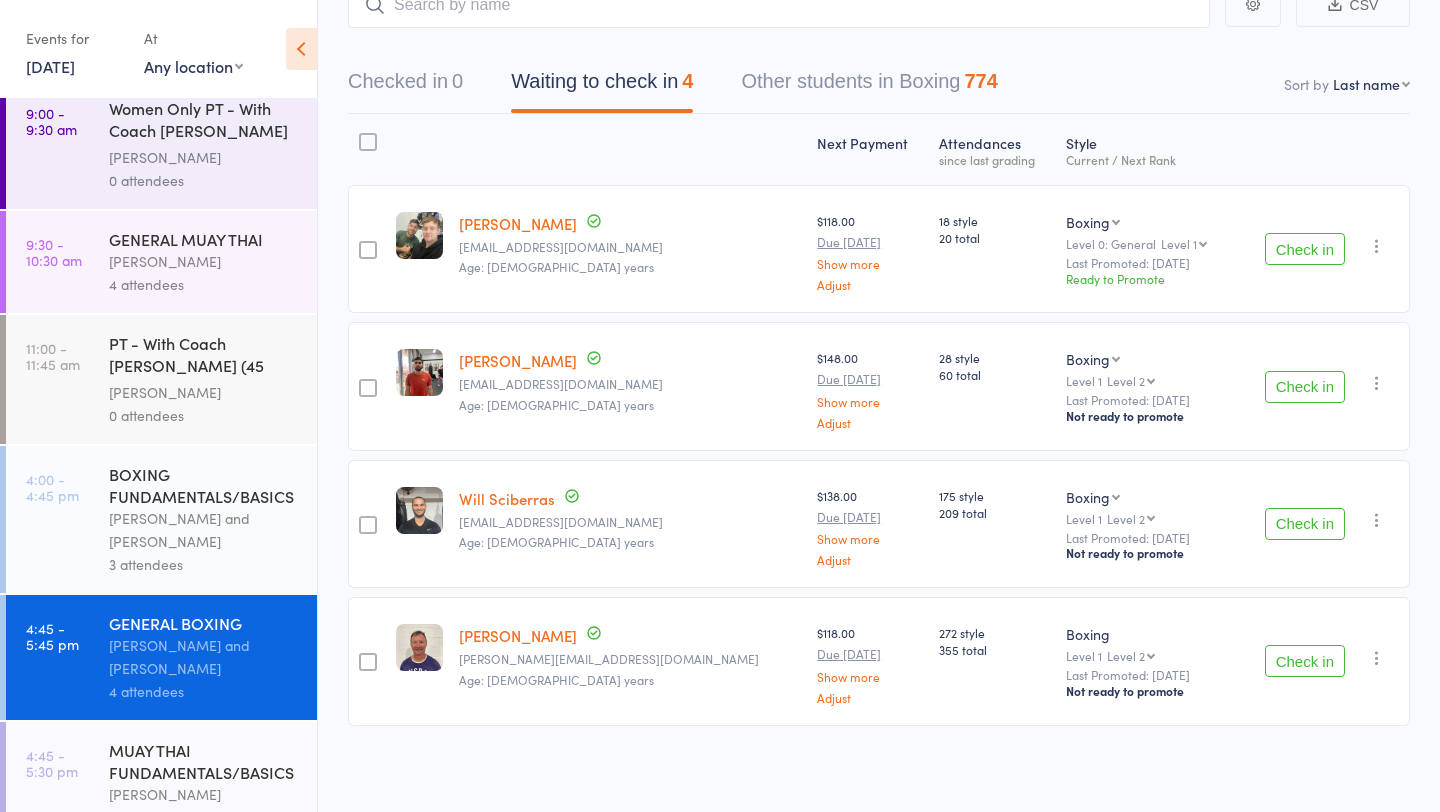 click on "Check in" at bounding box center [1305, 524] 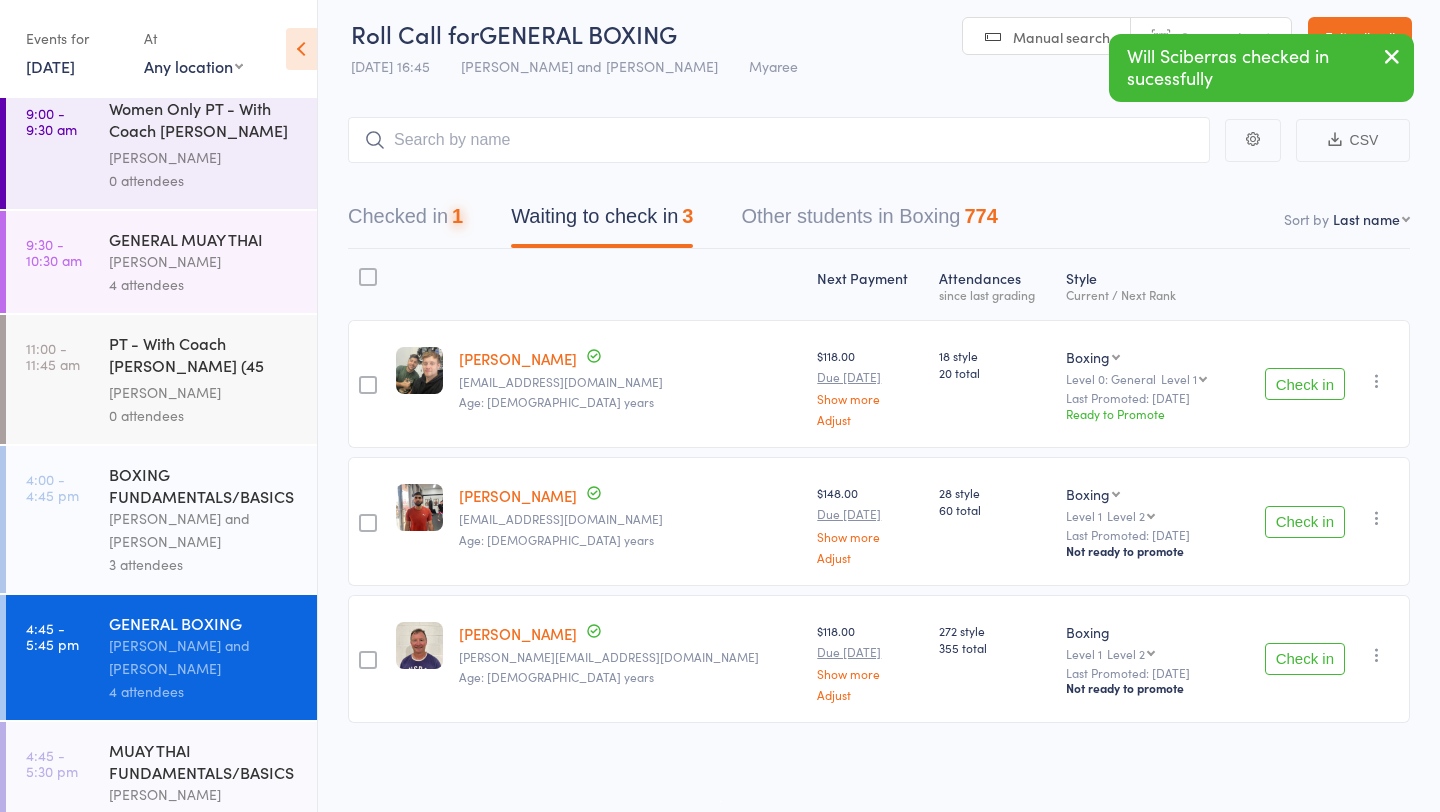 scroll, scrollTop: 9, scrollLeft: 0, axis: vertical 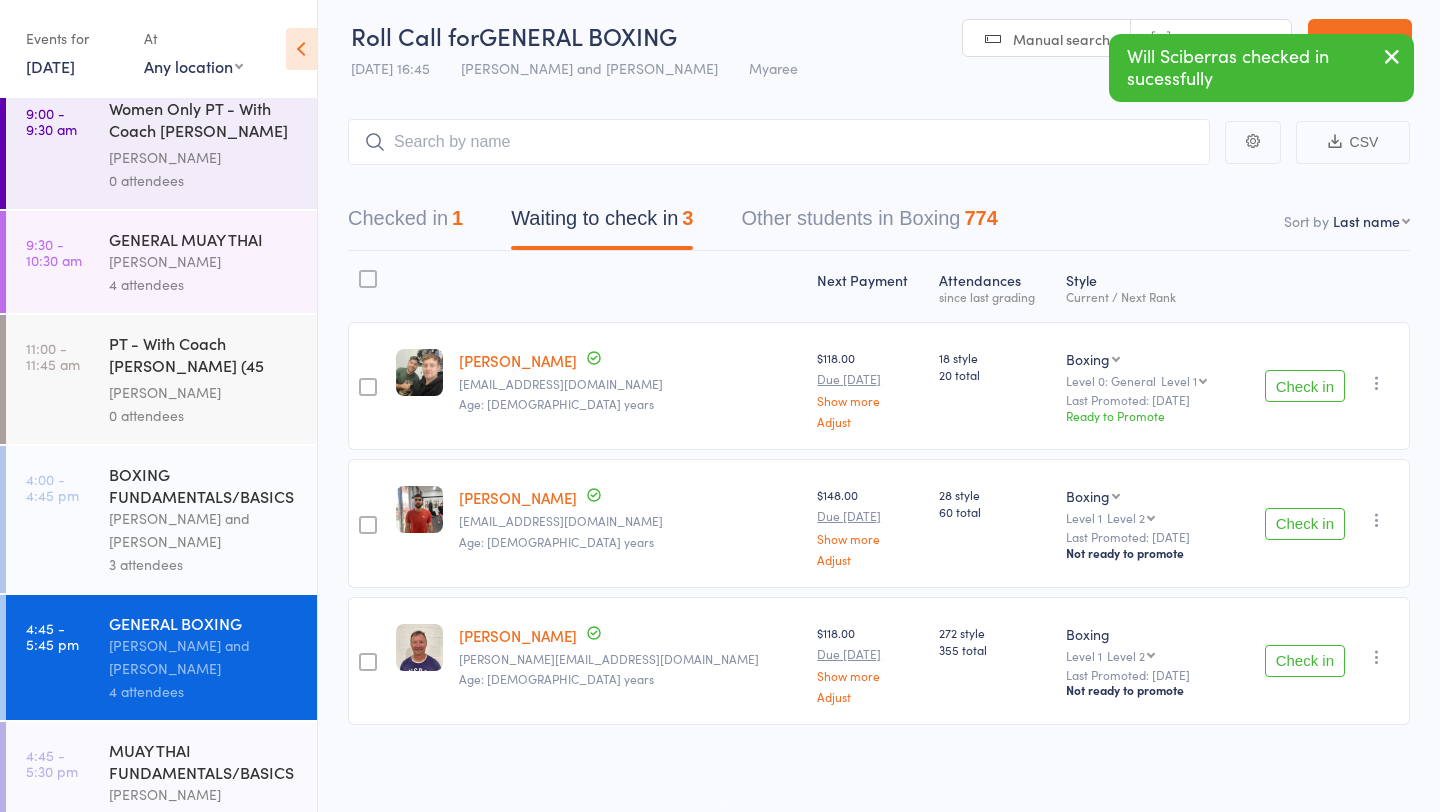 click on "Check in" at bounding box center [1305, 661] 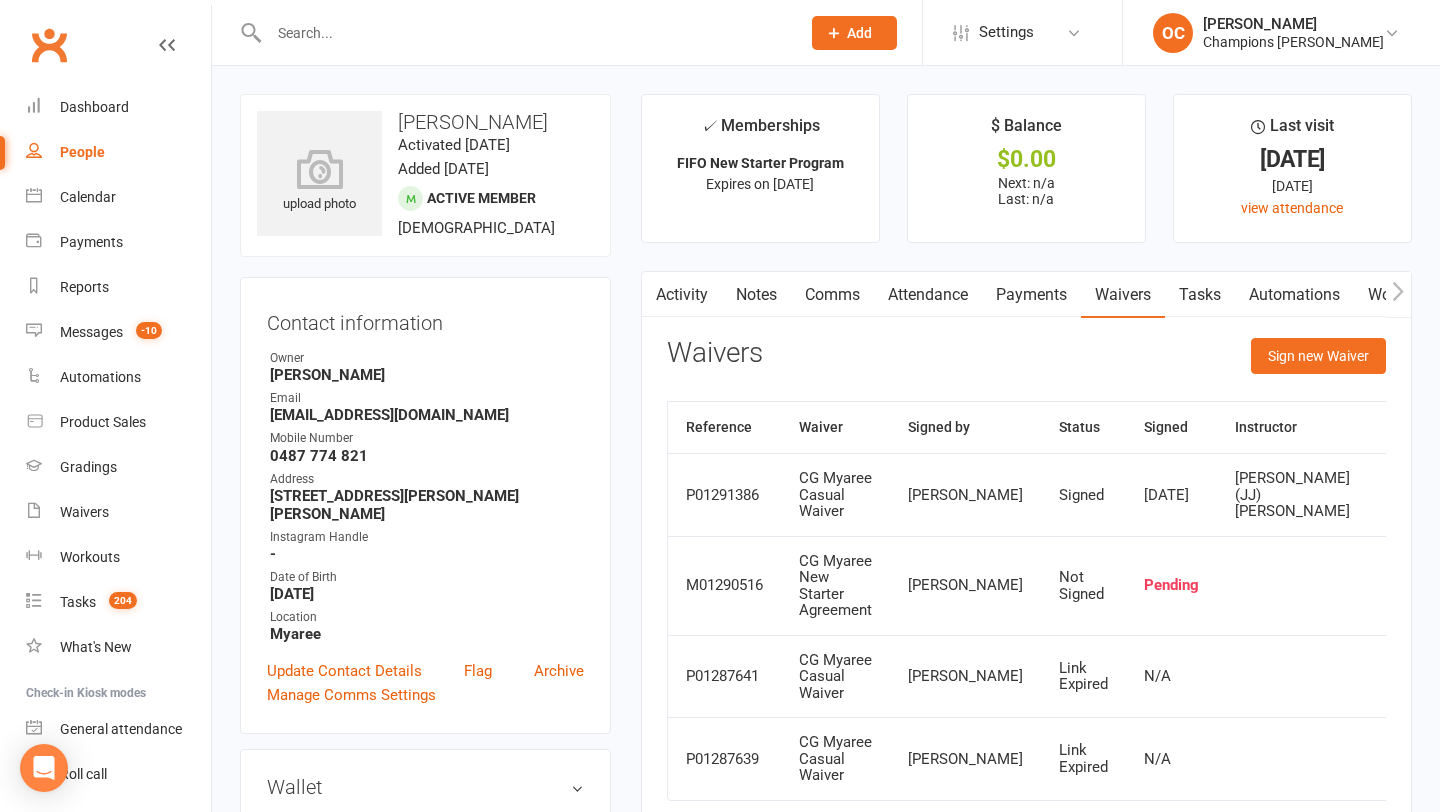 scroll, scrollTop: 0, scrollLeft: 0, axis: both 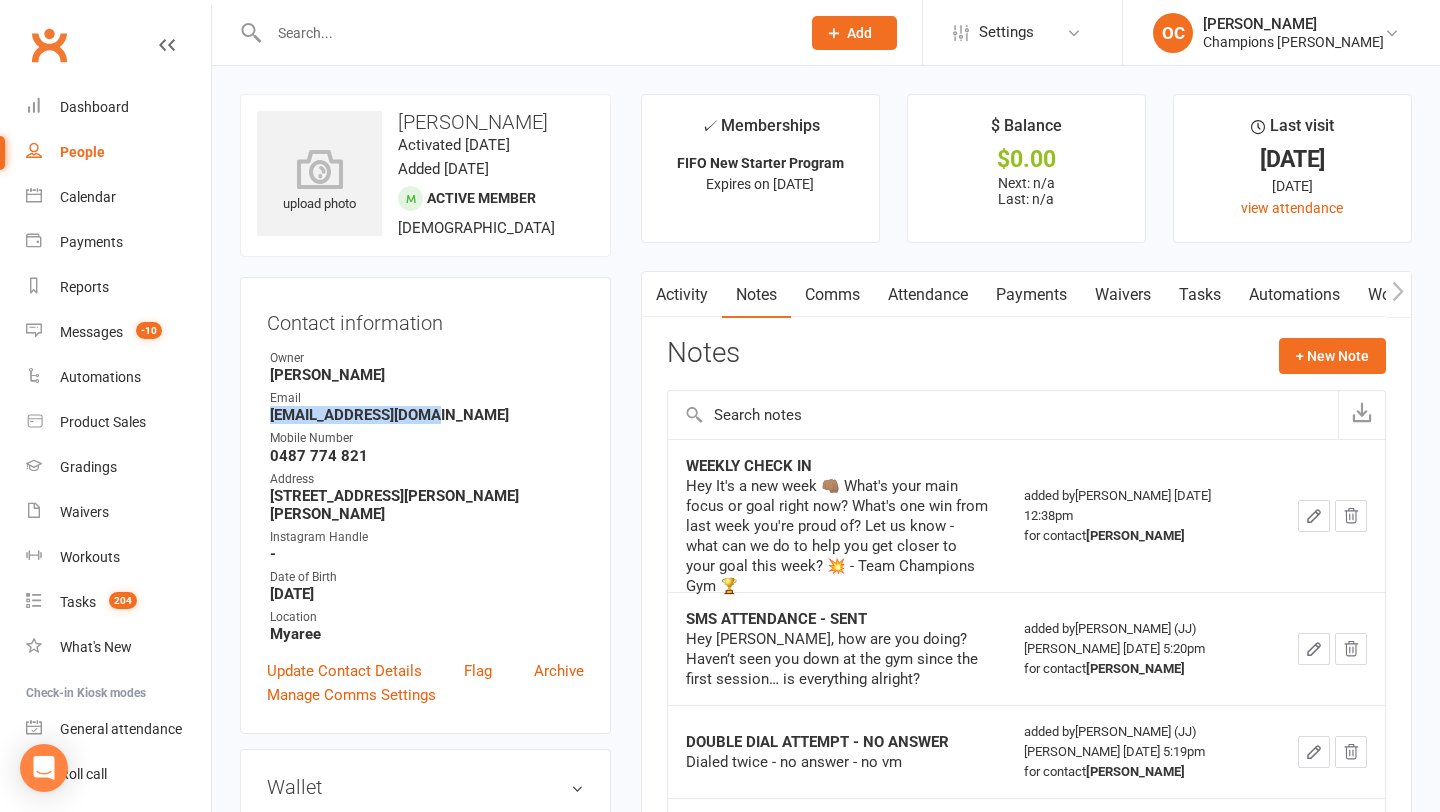 drag, startPoint x: 431, startPoint y: 415, endPoint x: 267, endPoint y: 410, distance: 164.0762 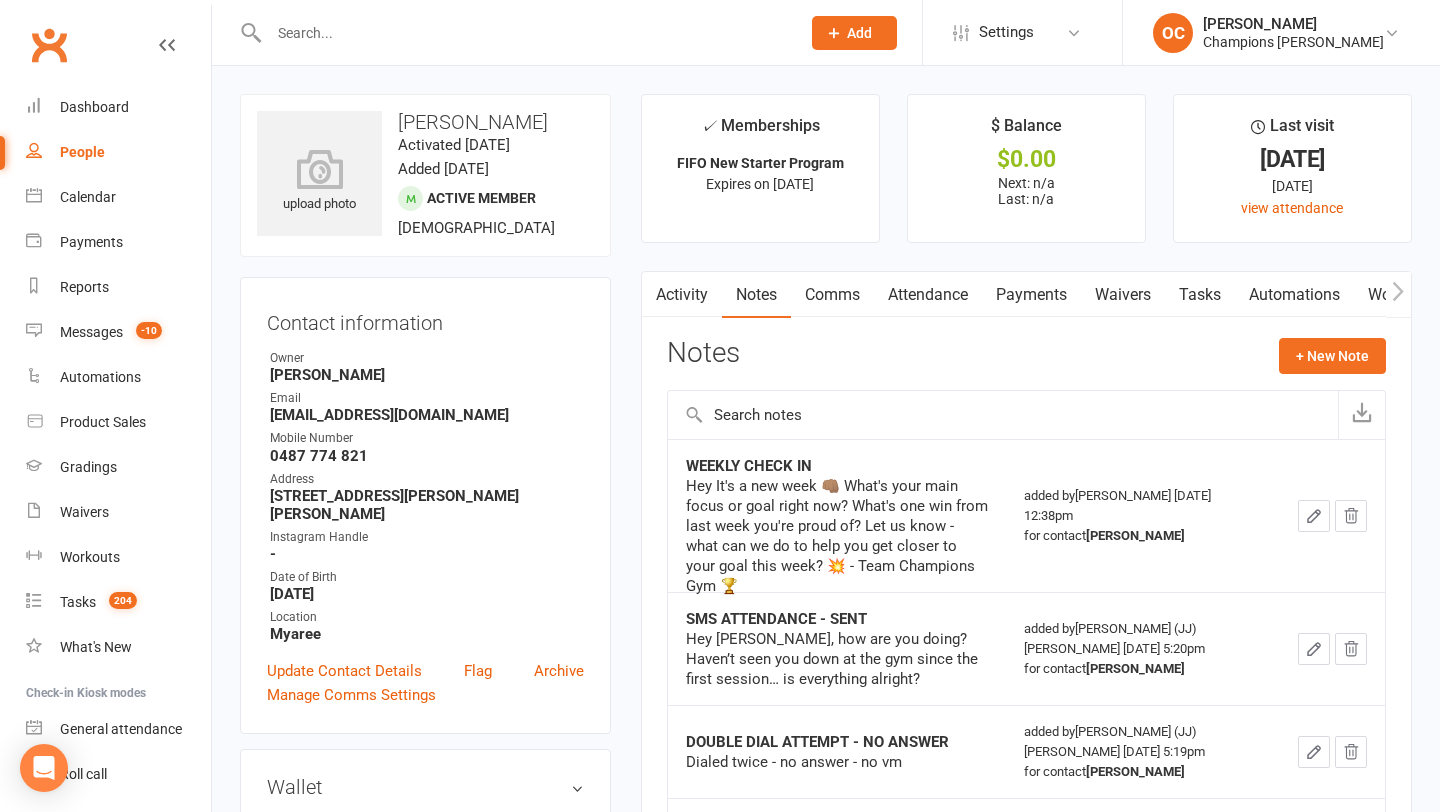 click on "b.millzy13@gmail.com" at bounding box center [427, 415] 